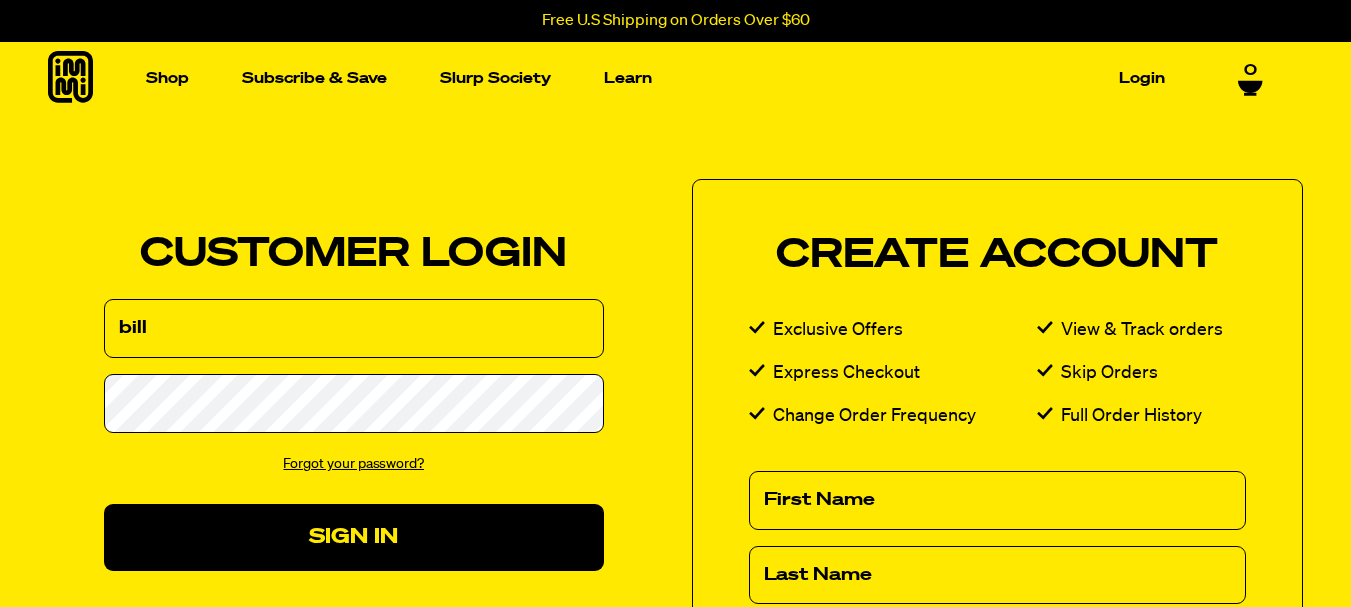 scroll, scrollTop: 0, scrollLeft: 0, axis: both 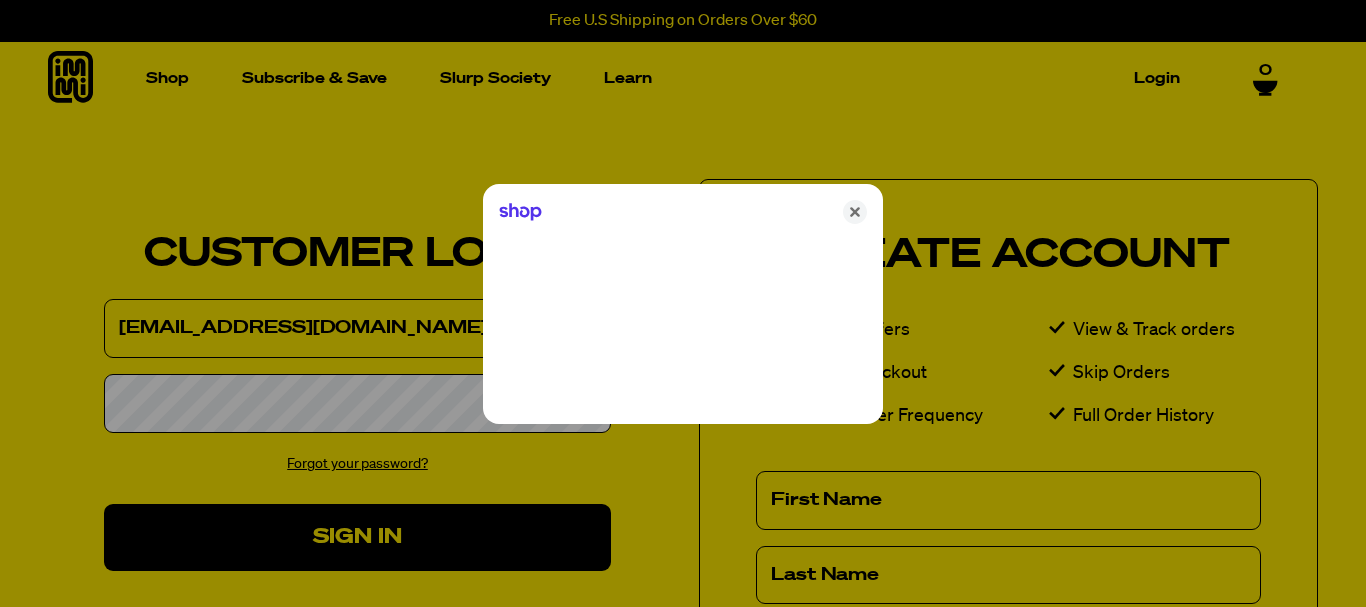 type on "[EMAIL_ADDRESS][DOMAIN_NAME]" 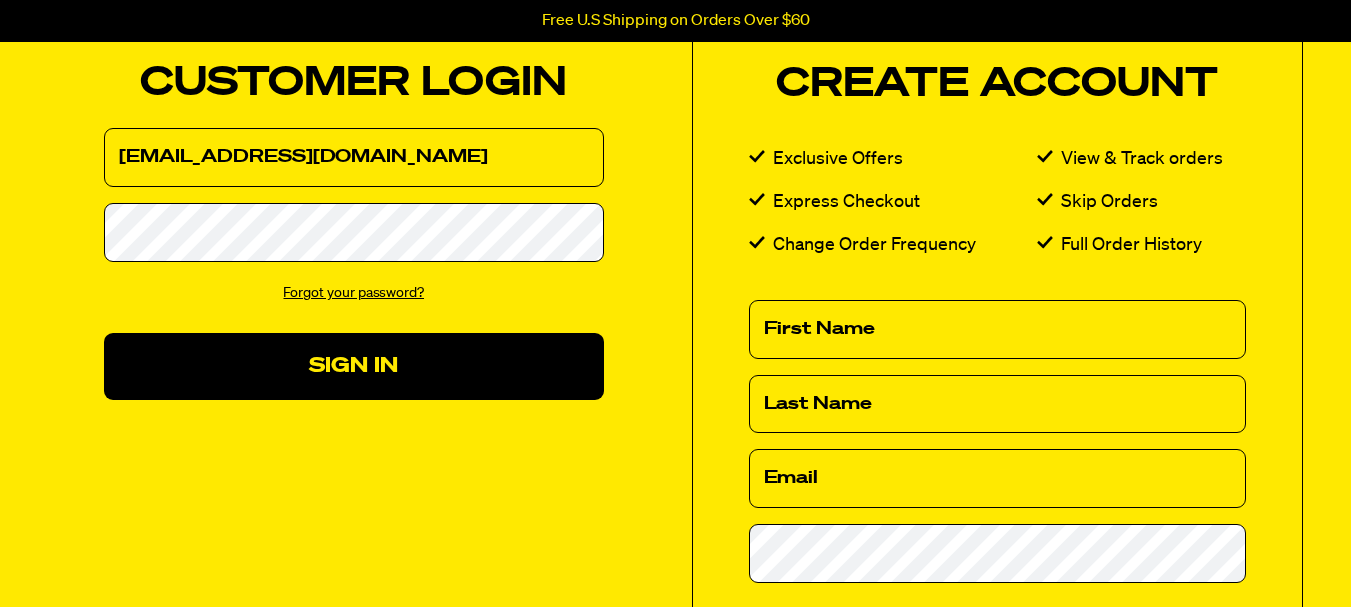 scroll, scrollTop: 0, scrollLeft: 0, axis: both 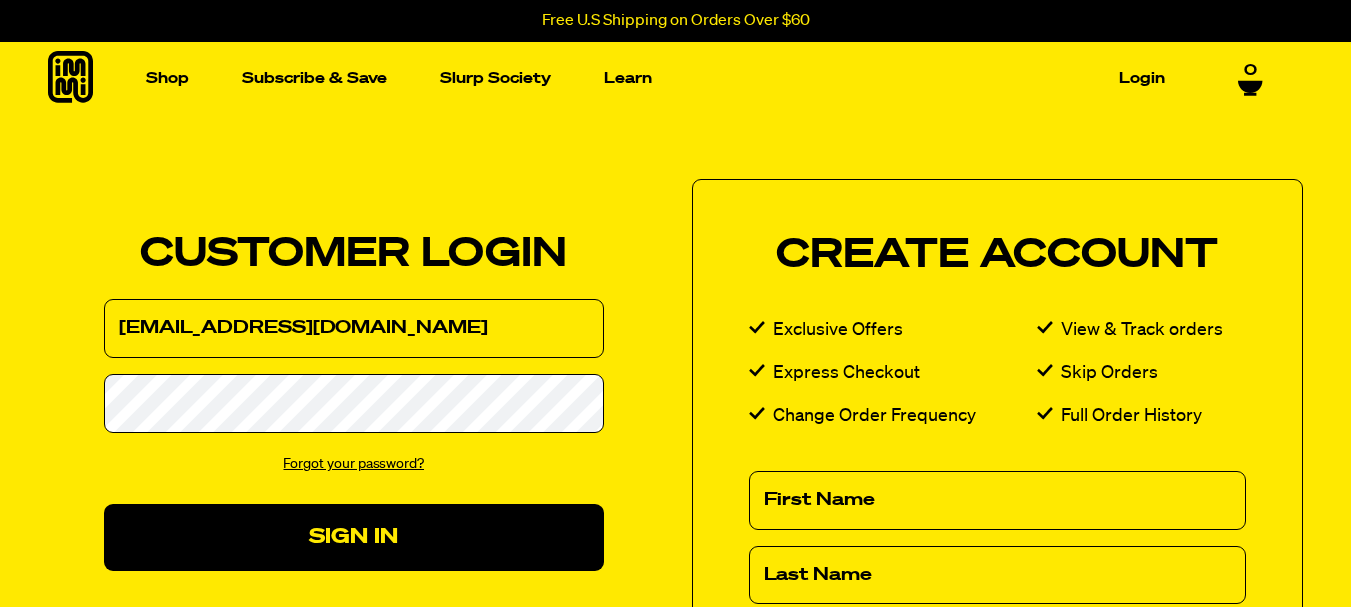 click on "Customer Login
Create Account
We've sent you an email with a link to update your password.
Customer Login
Email
billstegmeier@gmail.com
Password
Forgot your password?
Sign In
Reset your password
We will send you an email to reset your password.
Email
Submit
Cancel
Create Account
Exclusive Offers
View & Track orders
Express Checkout
Skip Orders
Change Order Frequency
Full Order History
First Name
Last Name
Email
Password
Create
By creating an account you agree to our  Terms" at bounding box center (675, 568) 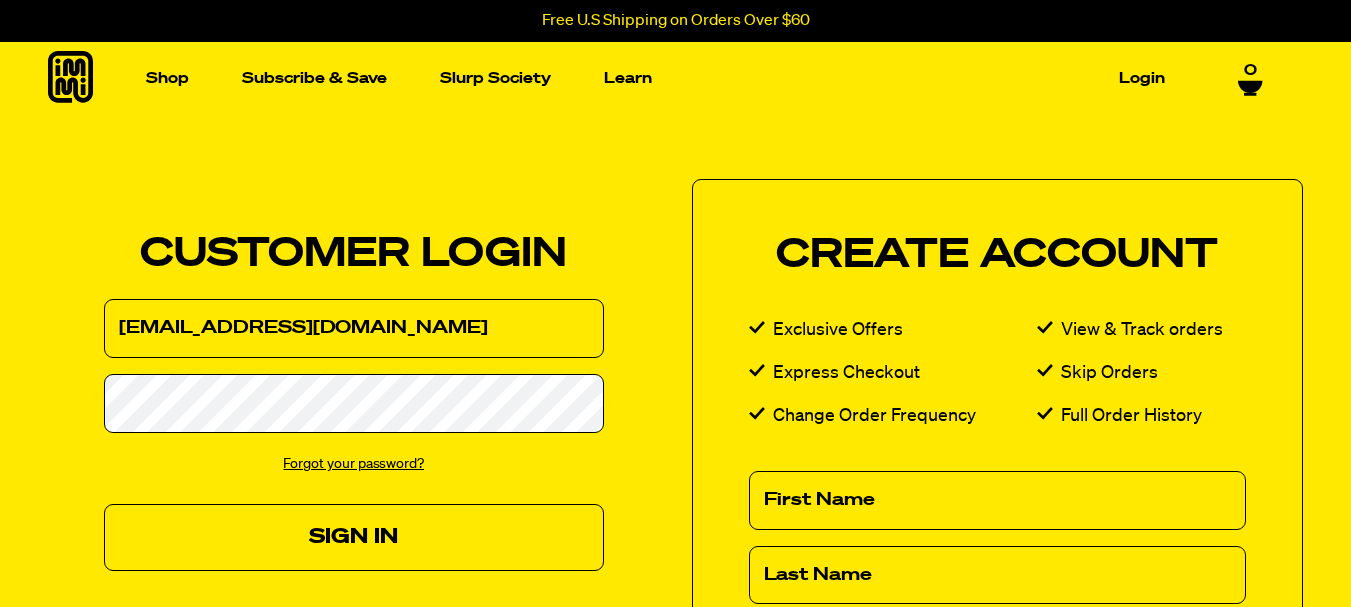 click on "Sign In" at bounding box center (354, 537) 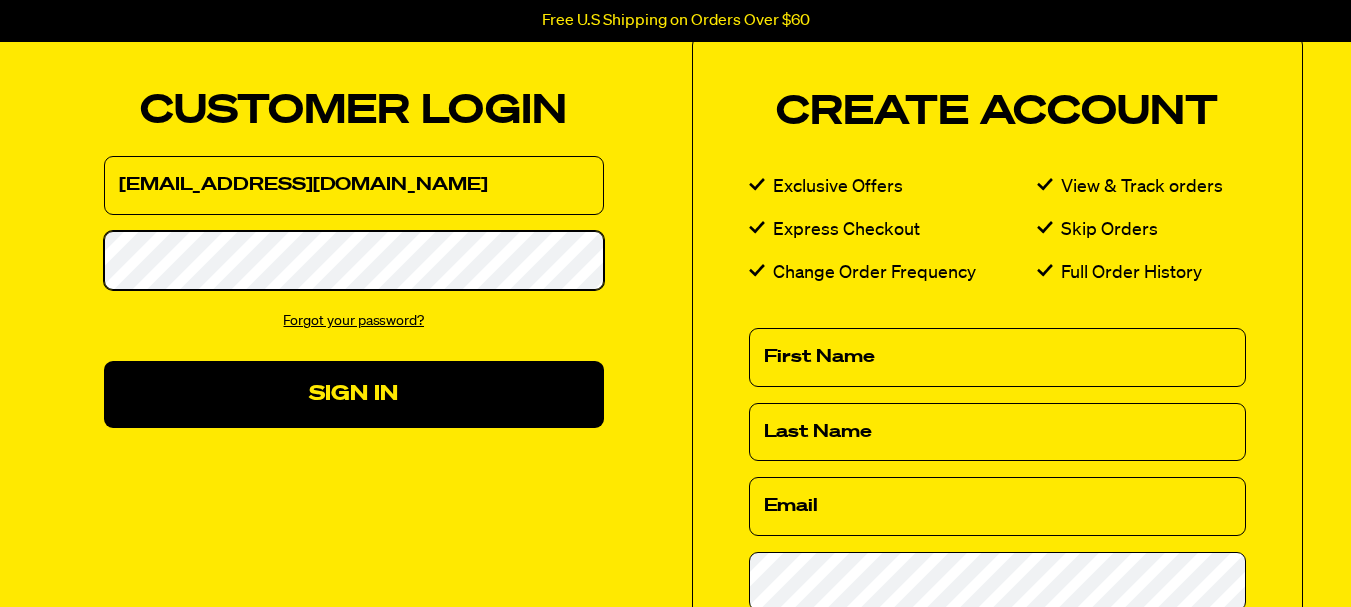 scroll, scrollTop: 0, scrollLeft: 0, axis: both 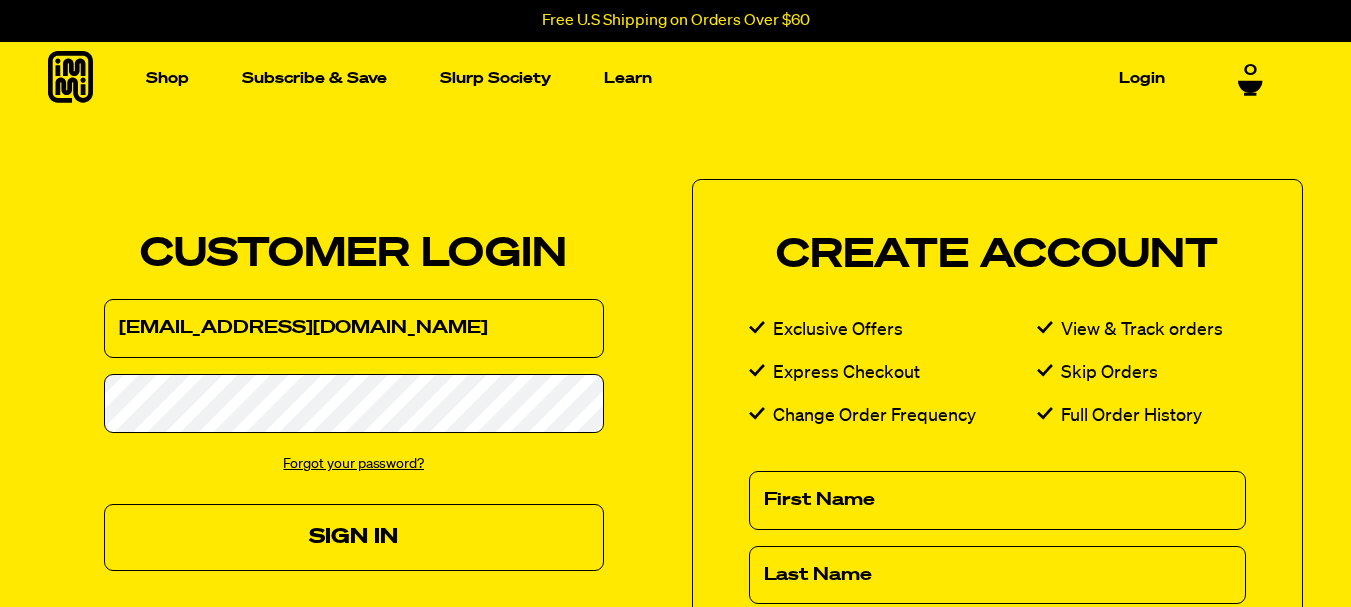 click on "Sign In" at bounding box center (354, 537) 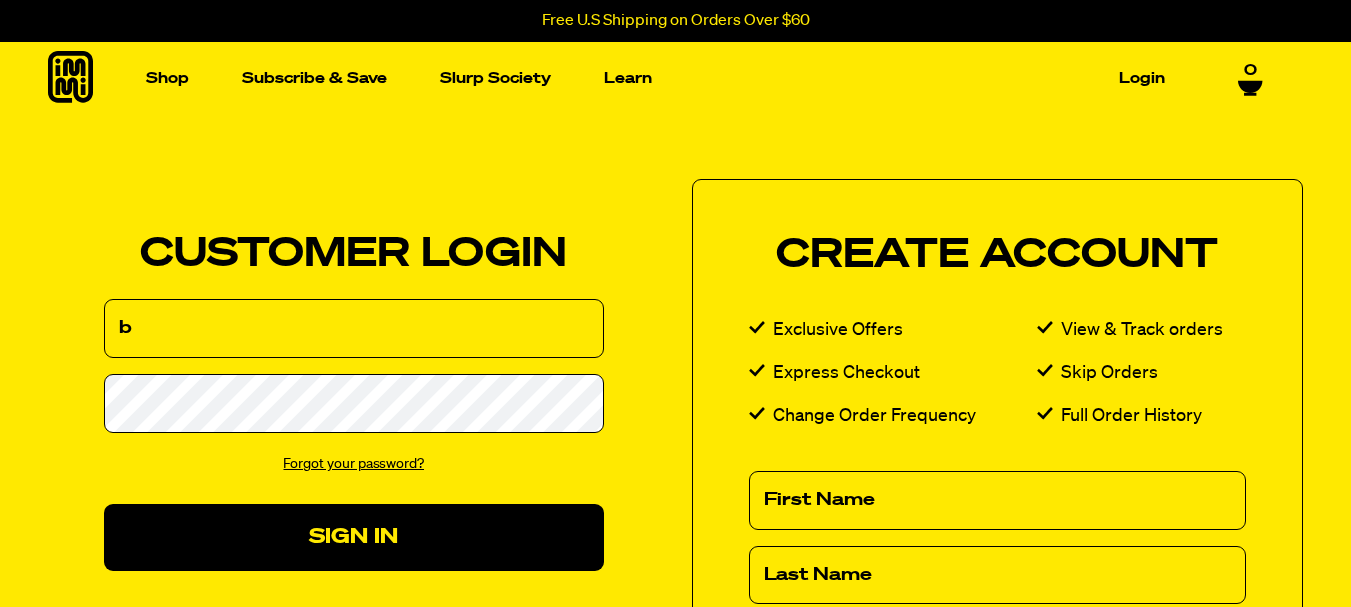 scroll, scrollTop: 0, scrollLeft: 0, axis: both 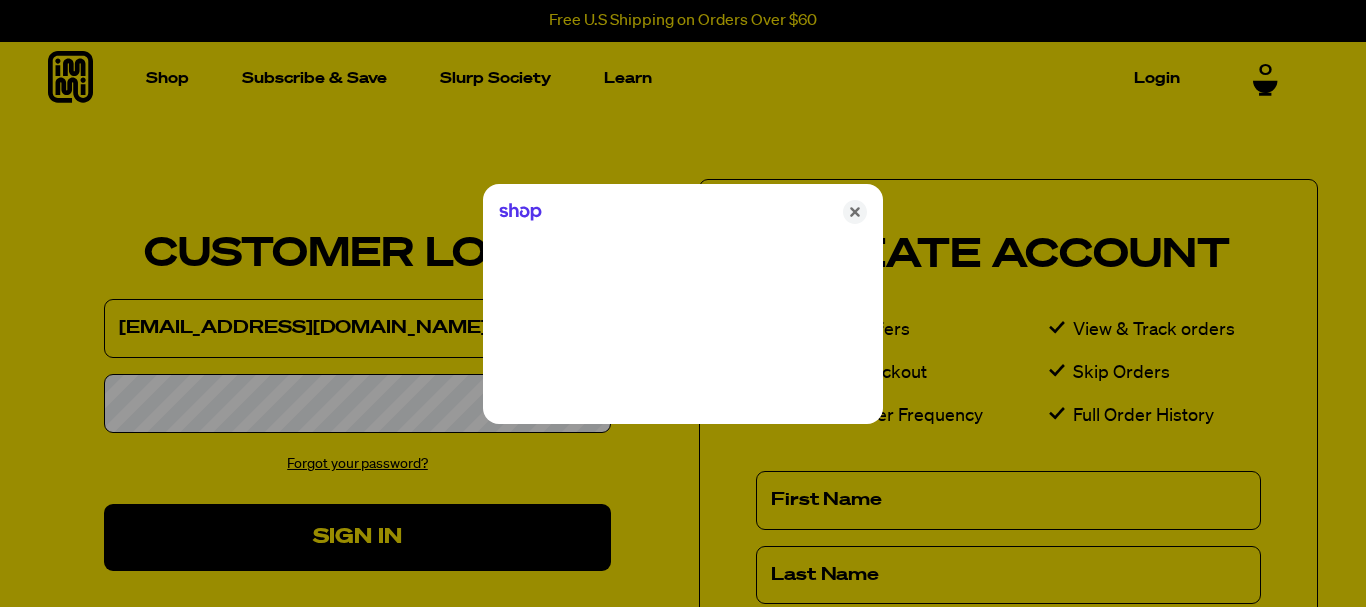 type on "[EMAIL_ADDRESS][DOMAIN_NAME]" 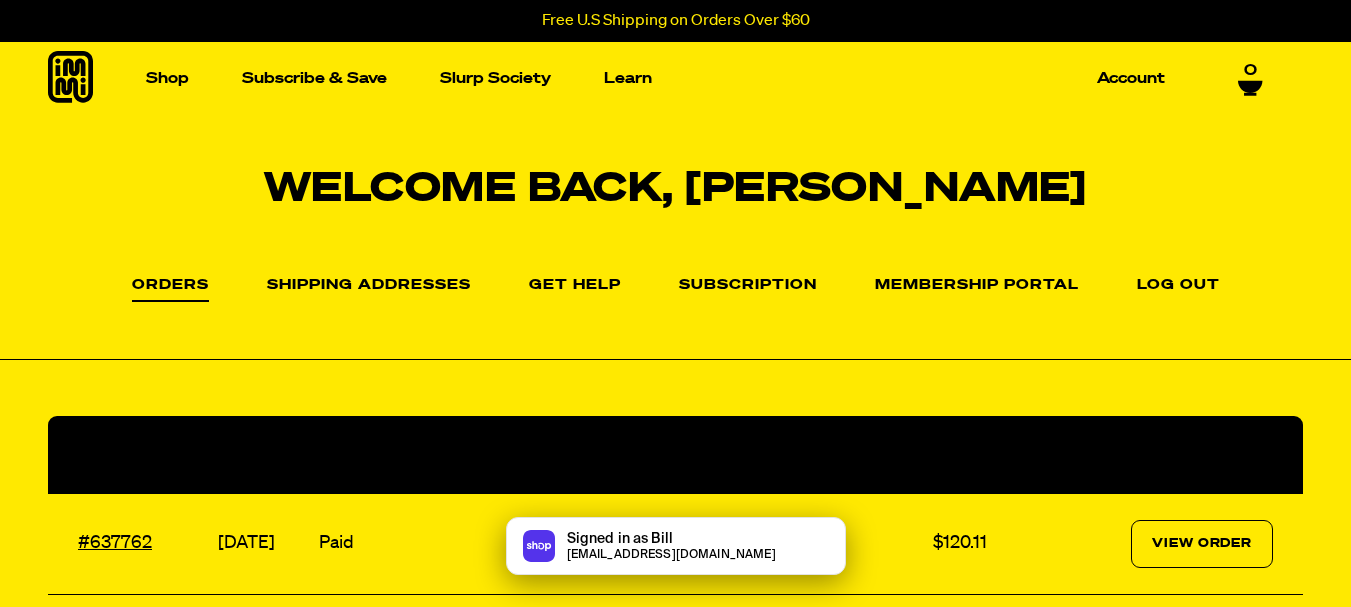 scroll, scrollTop: 0, scrollLeft: 0, axis: both 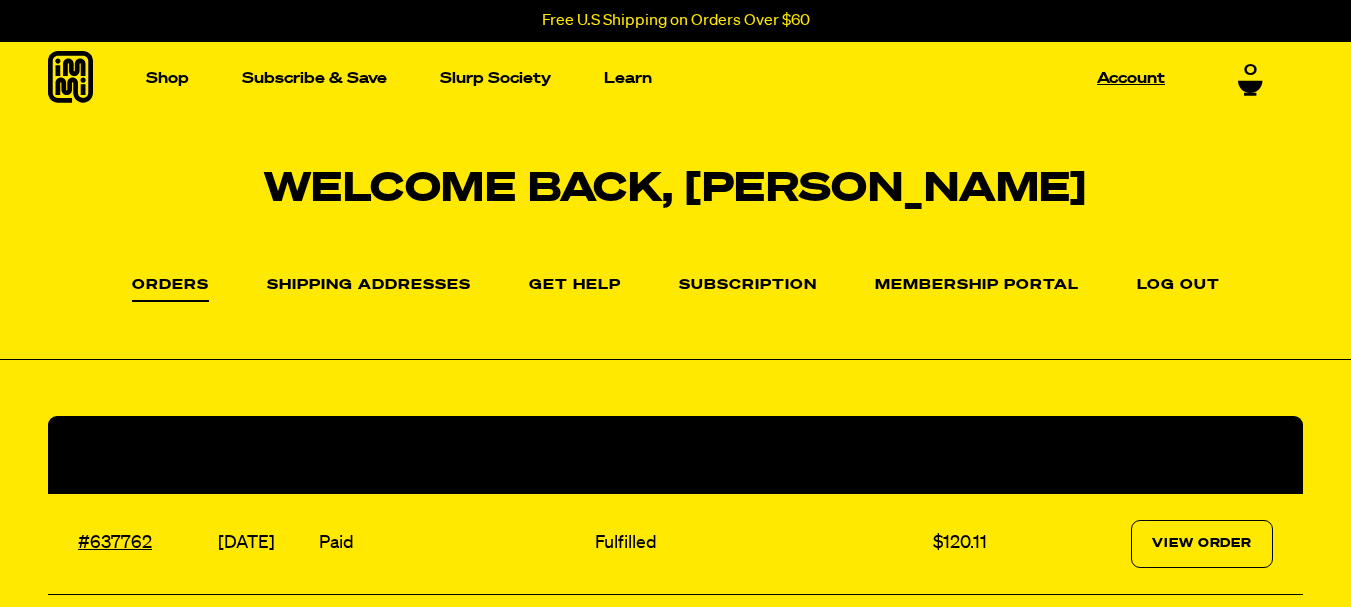 click on "Account" at bounding box center [1131, 78] 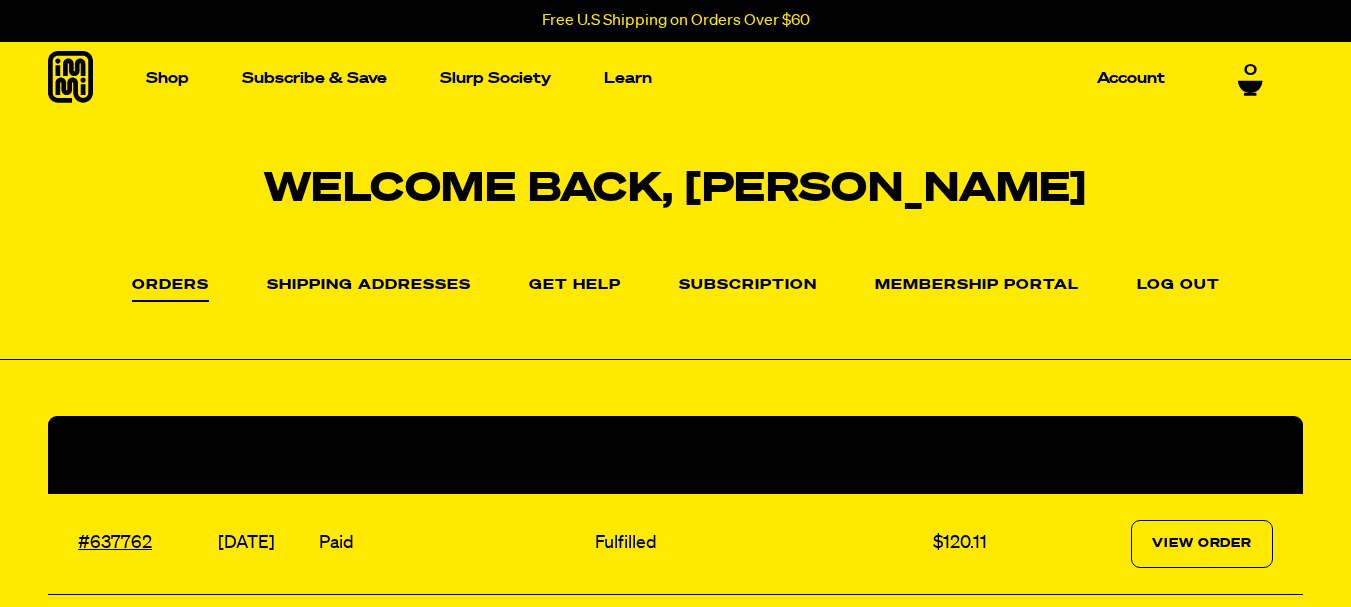 scroll, scrollTop: 0, scrollLeft: 0, axis: both 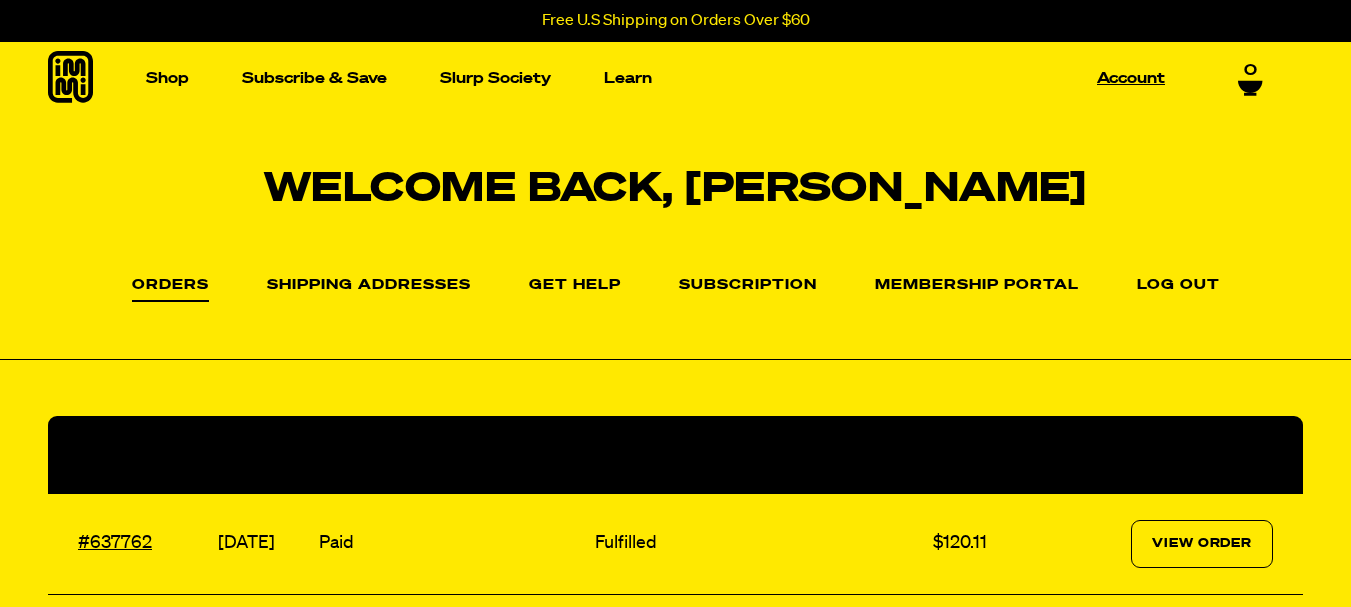 click on "Account" at bounding box center [1131, 78] 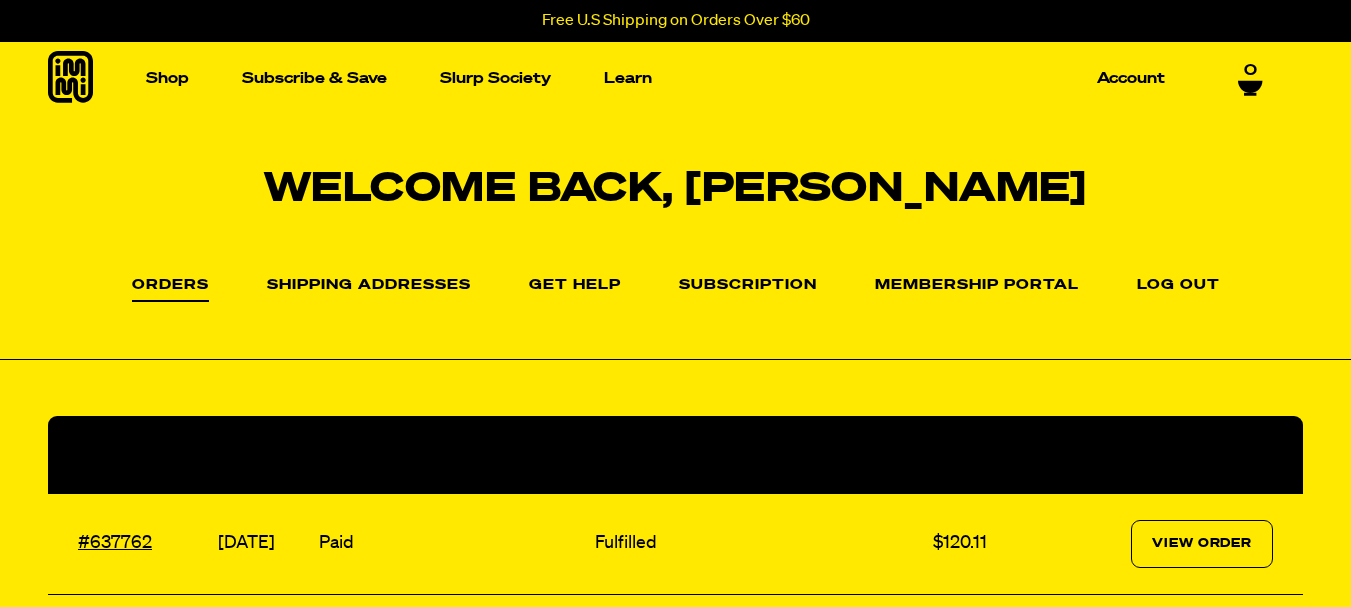 scroll, scrollTop: 0, scrollLeft: 0, axis: both 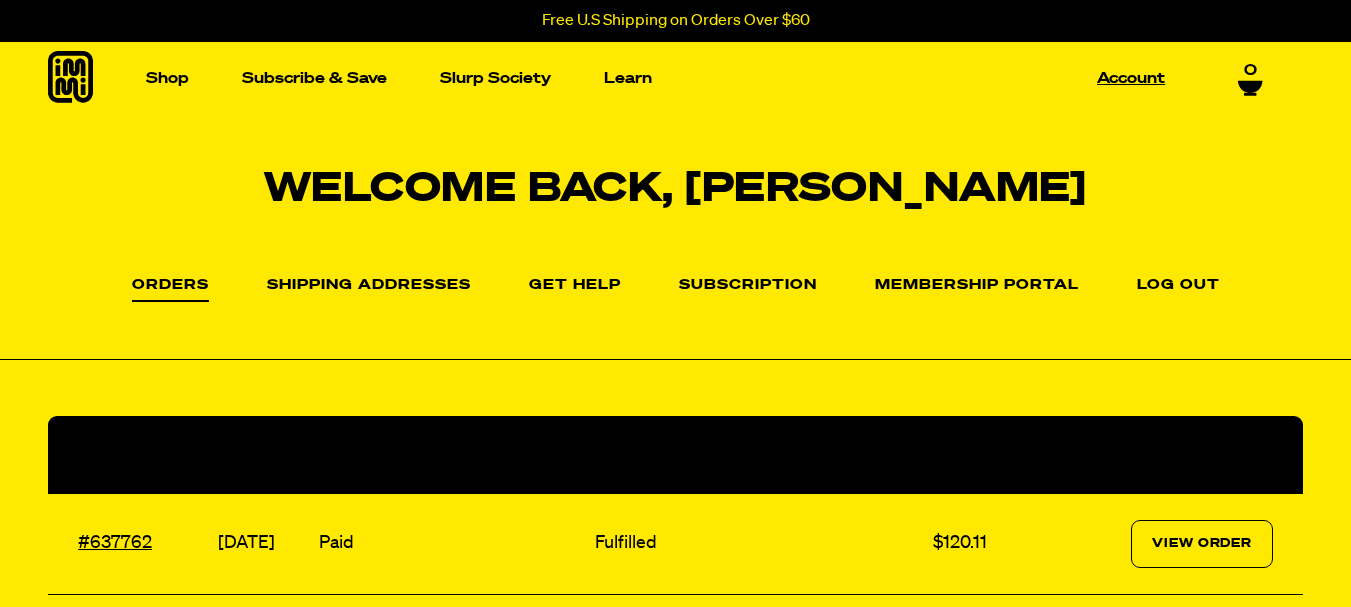 click on "Account" at bounding box center (1131, 78) 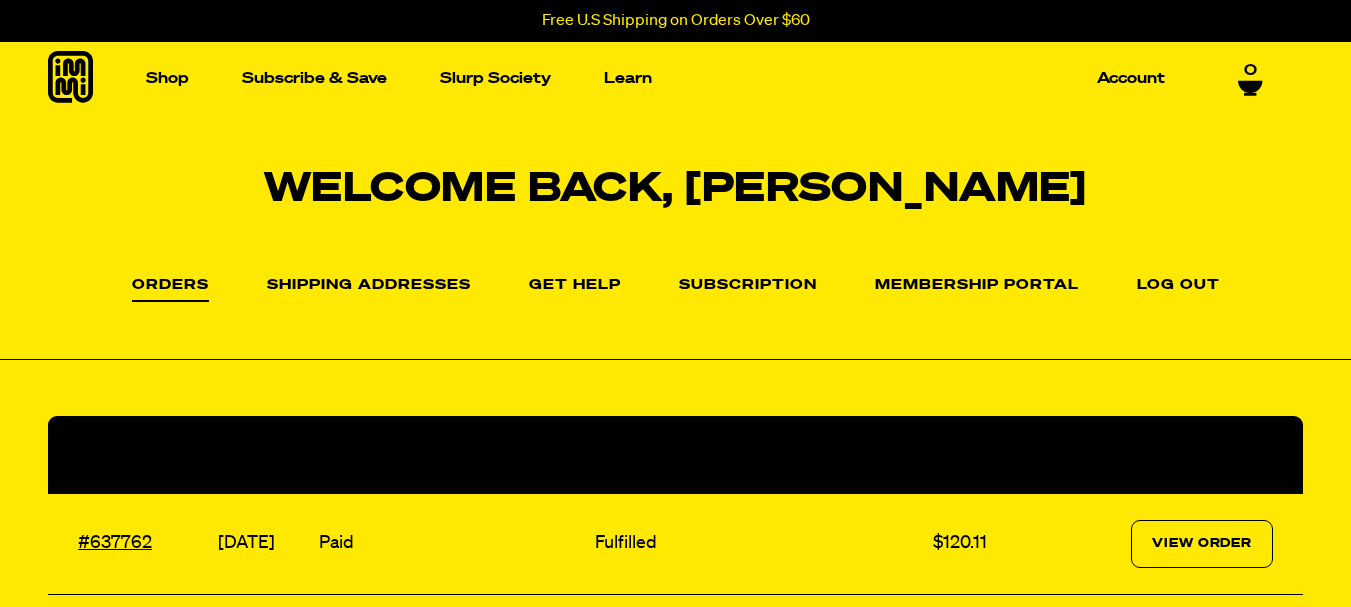 scroll, scrollTop: 0, scrollLeft: 0, axis: both 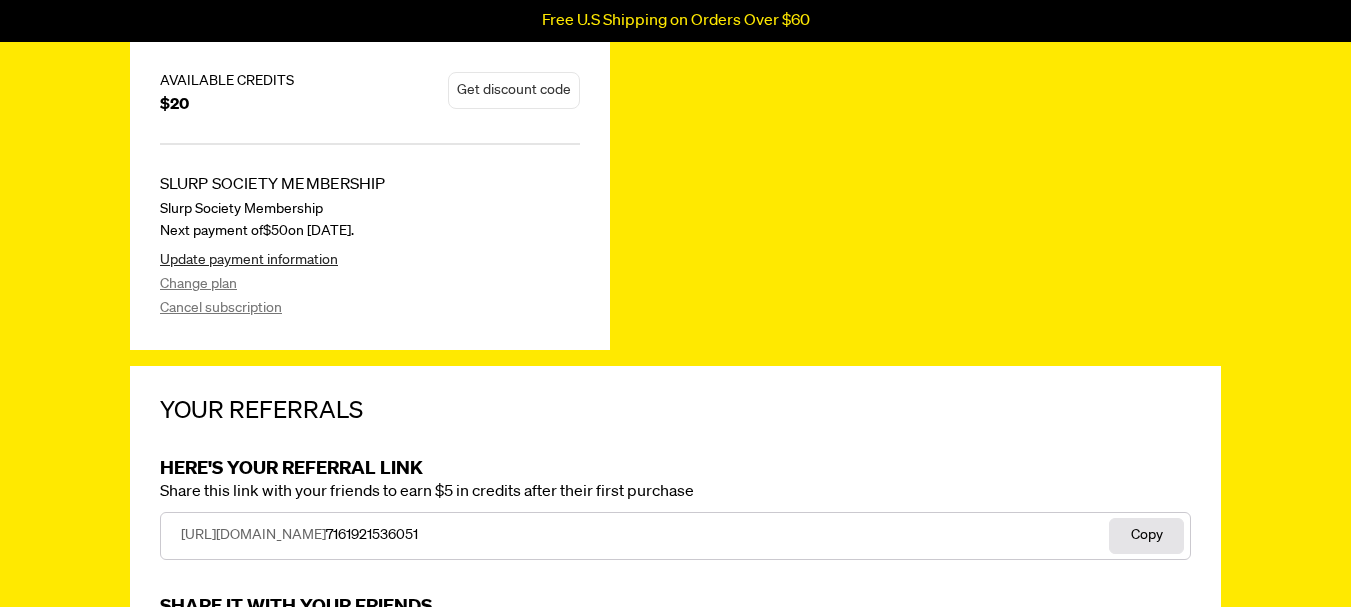 click on "Update payment information" at bounding box center [351, 261] 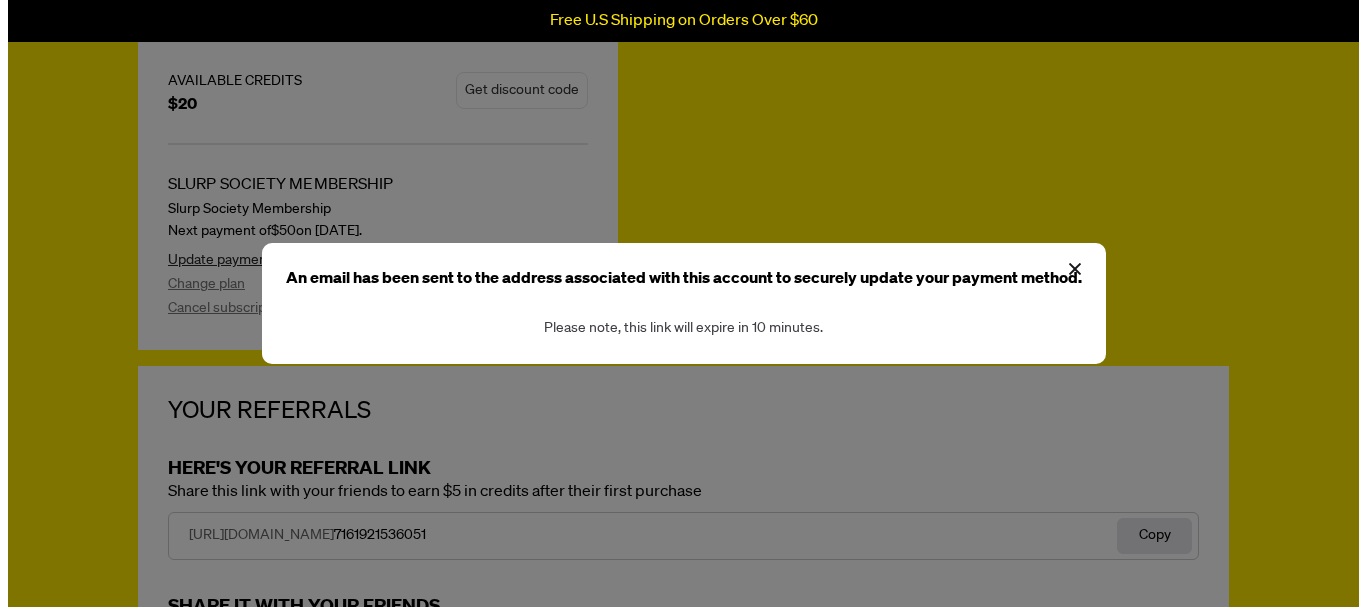 scroll, scrollTop: 0, scrollLeft: 0, axis: both 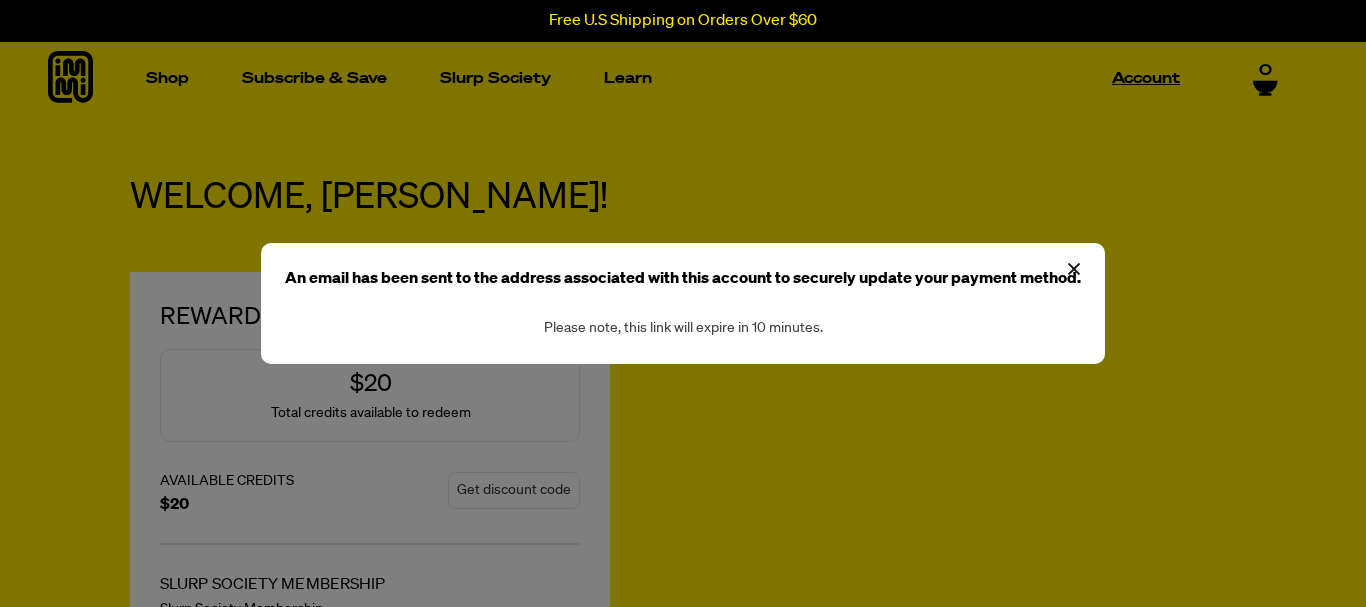 click on "Account" at bounding box center (1146, 78) 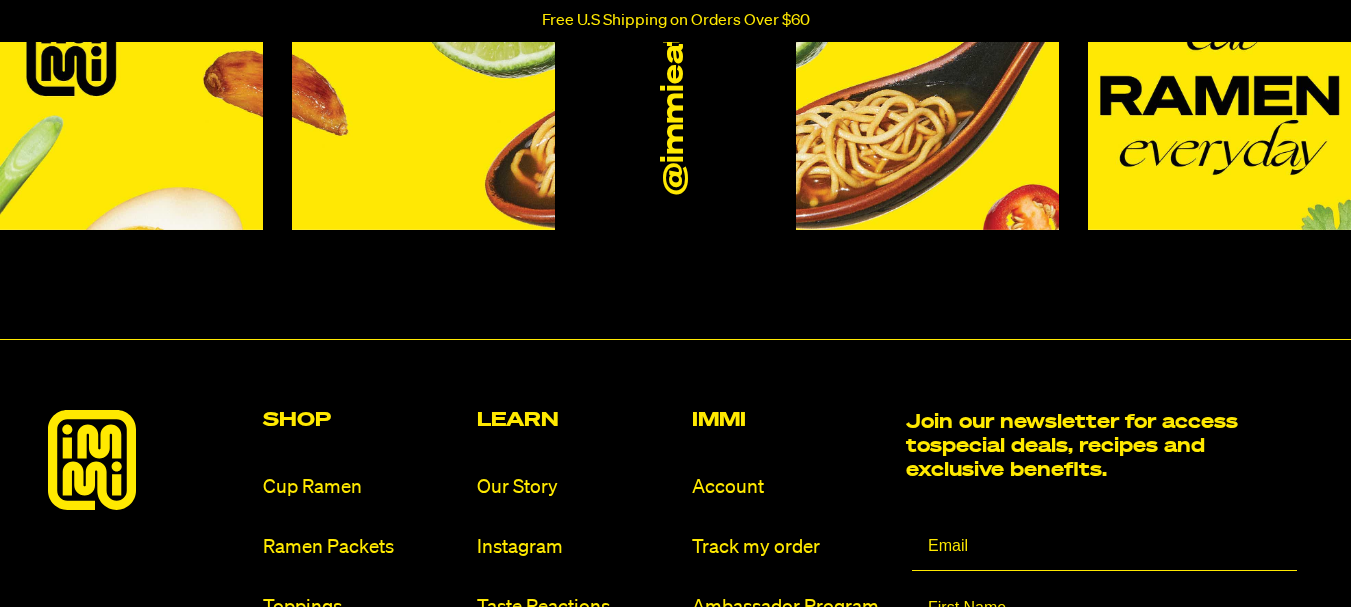 scroll, scrollTop: 1200, scrollLeft: 0, axis: vertical 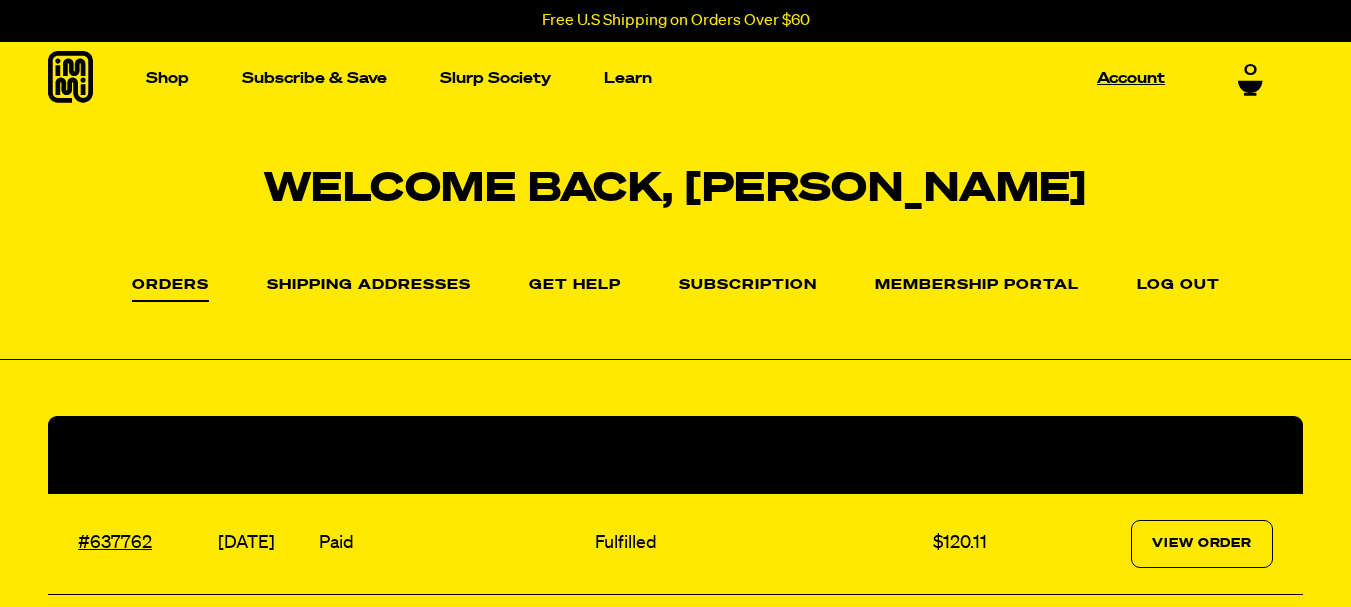 click on "Account" at bounding box center (1131, 78) 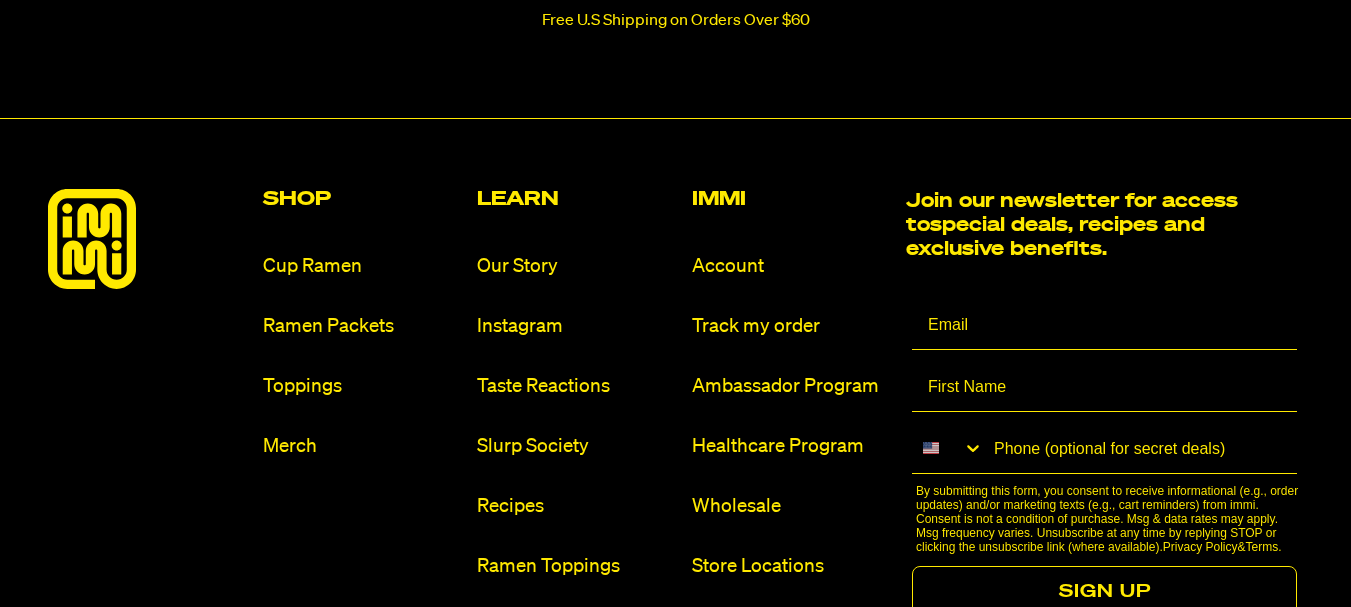 scroll, scrollTop: 1200, scrollLeft: 0, axis: vertical 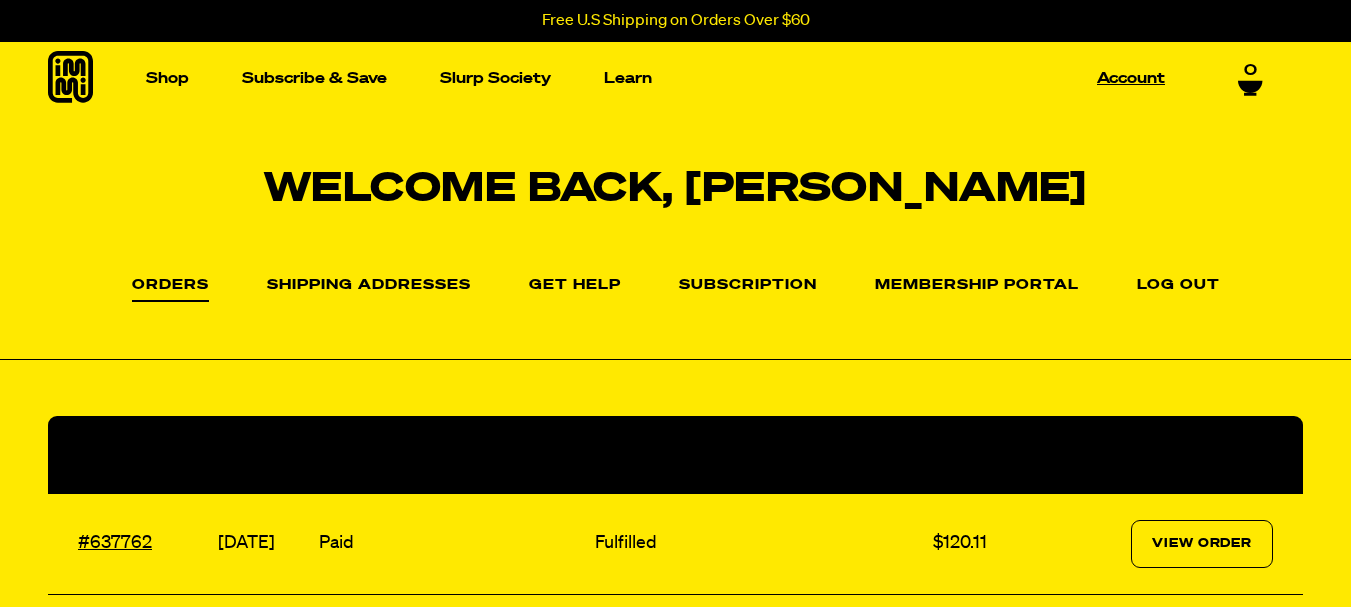 click on "Account" at bounding box center [1131, 78] 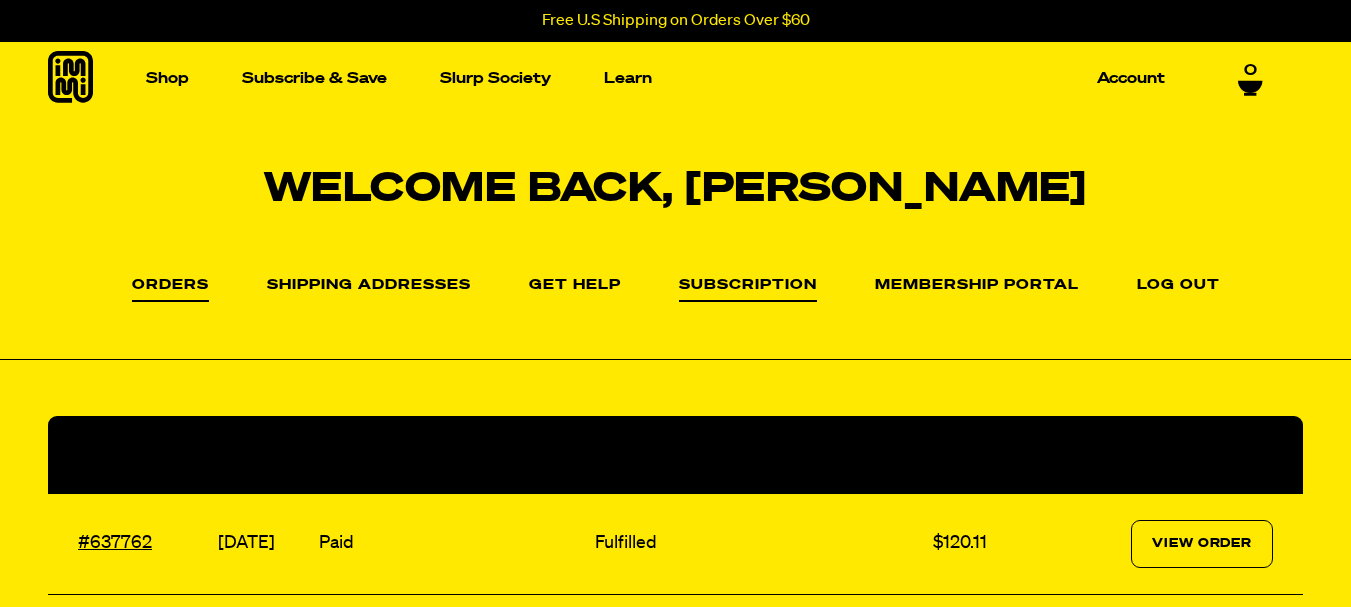 scroll, scrollTop: 0, scrollLeft: 0, axis: both 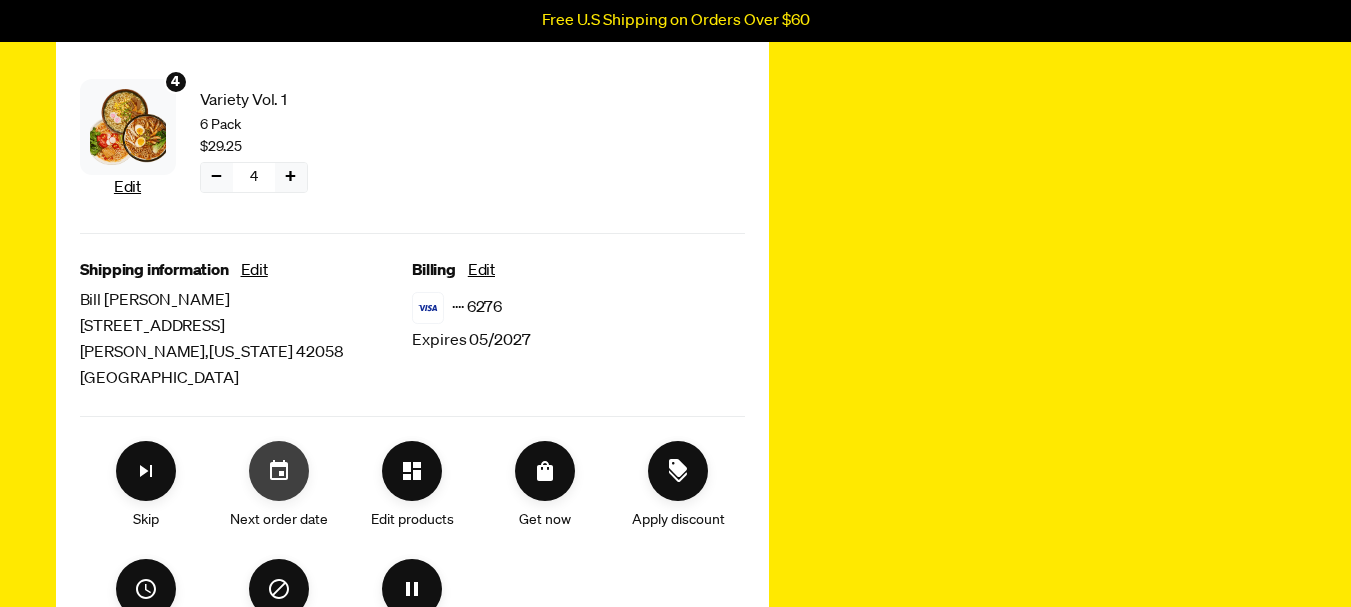 click 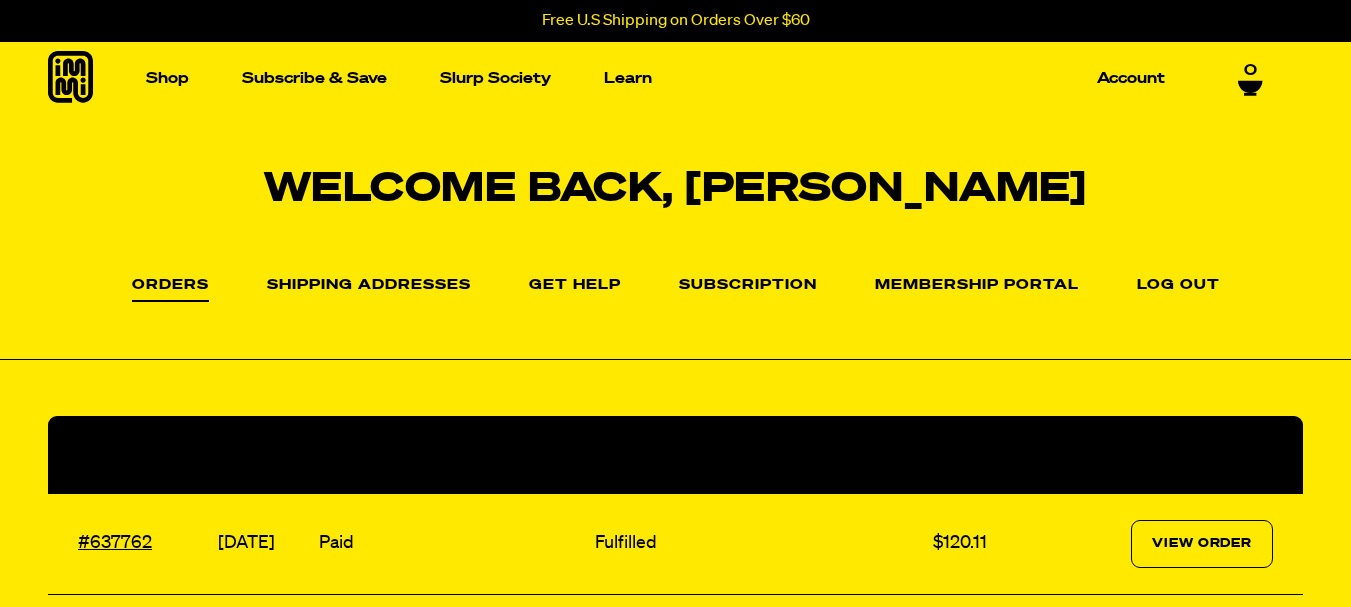 scroll, scrollTop: 0, scrollLeft: 0, axis: both 